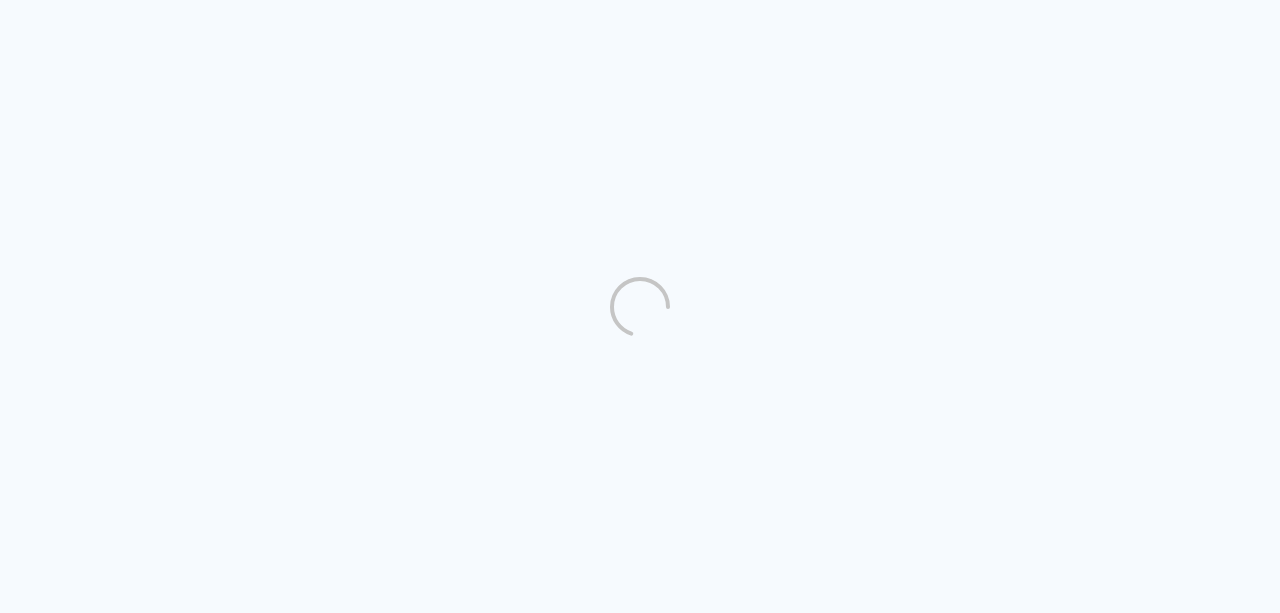 scroll, scrollTop: 0, scrollLeft: 0, axis: both 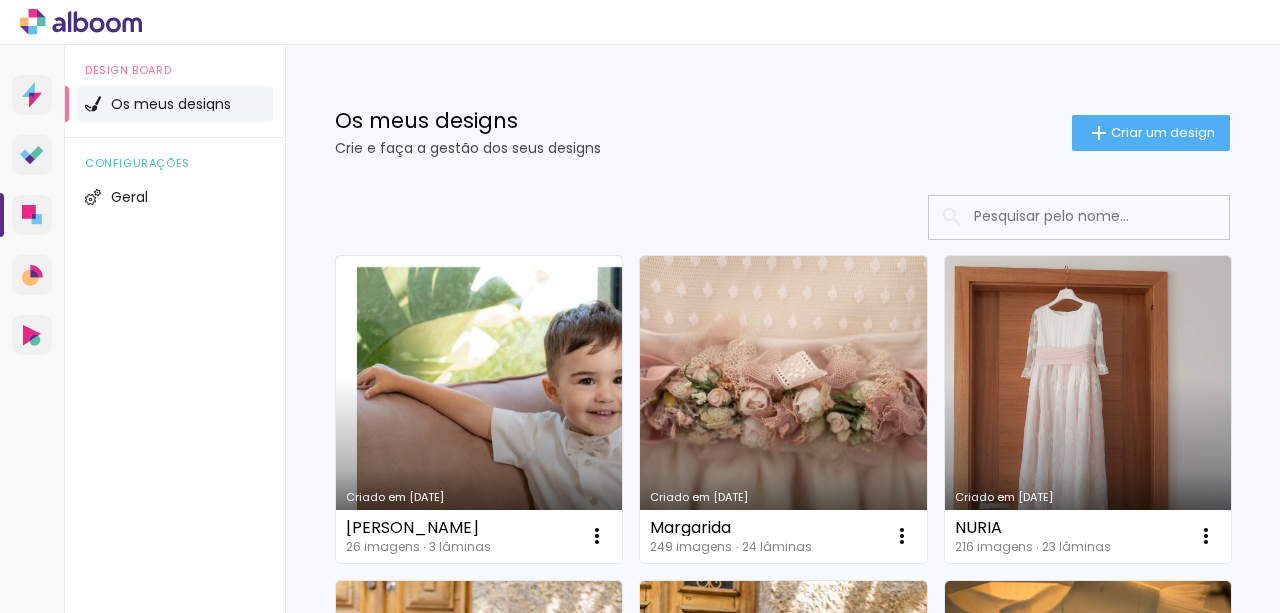 click on "Design Board" at bounding box center (175, 70) 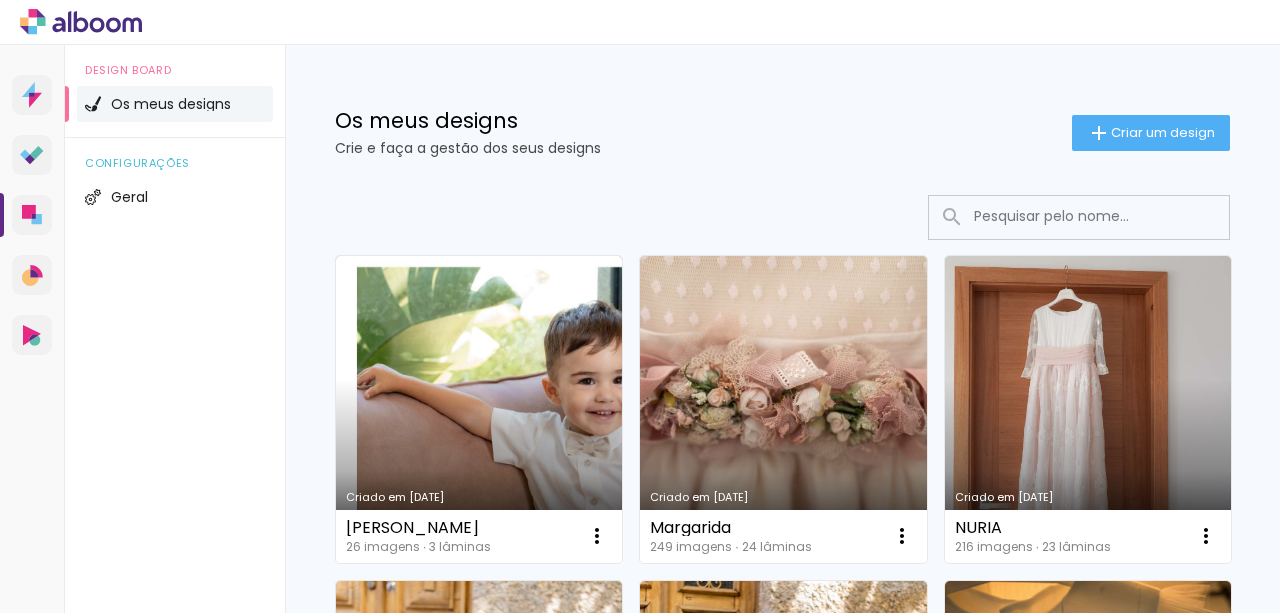 click on "Os meus designs" at bounding box center (171, 104) 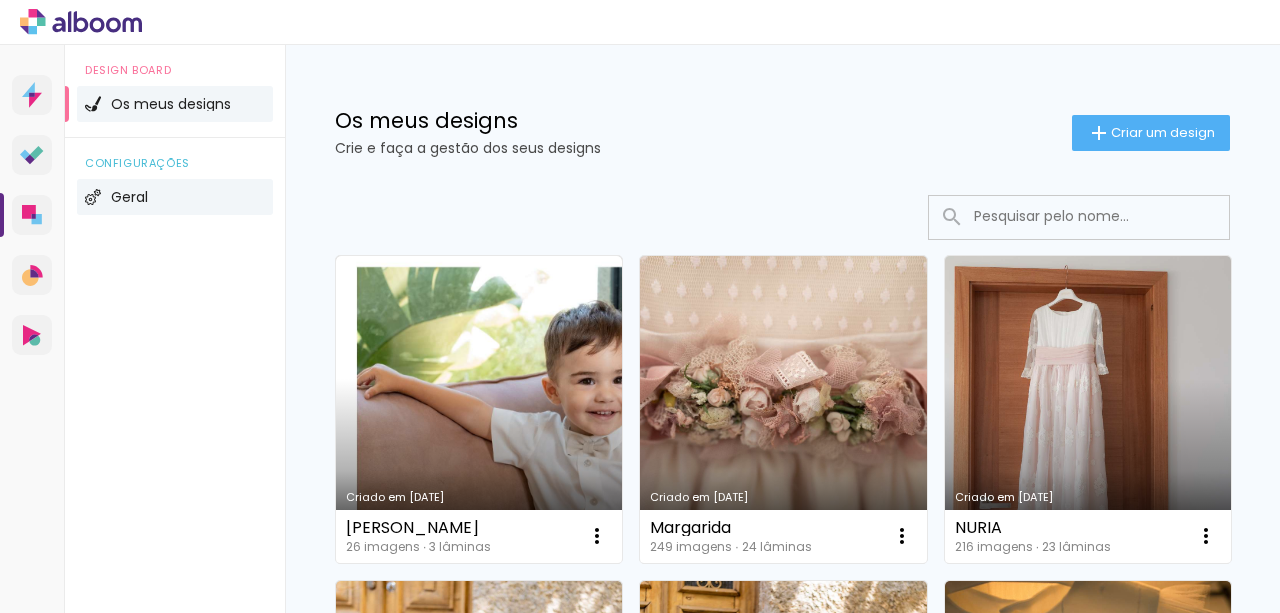 click at bounding box center [93, 197] 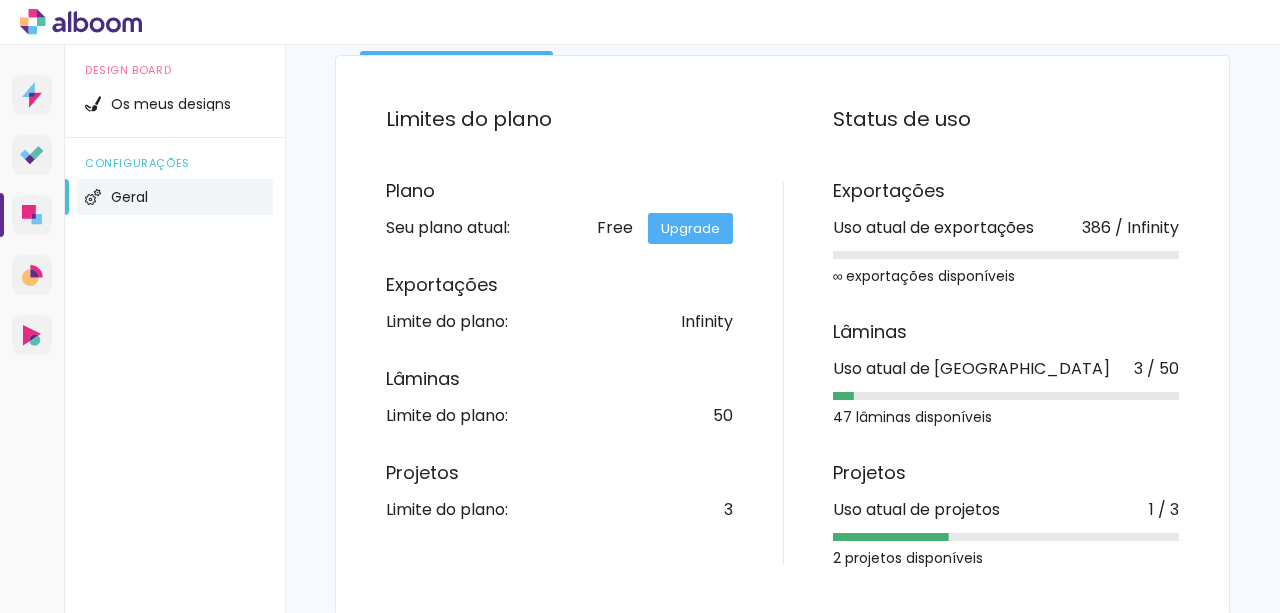 scroll, scrollTop: 168, scrollLeft: 0, axis: vertical 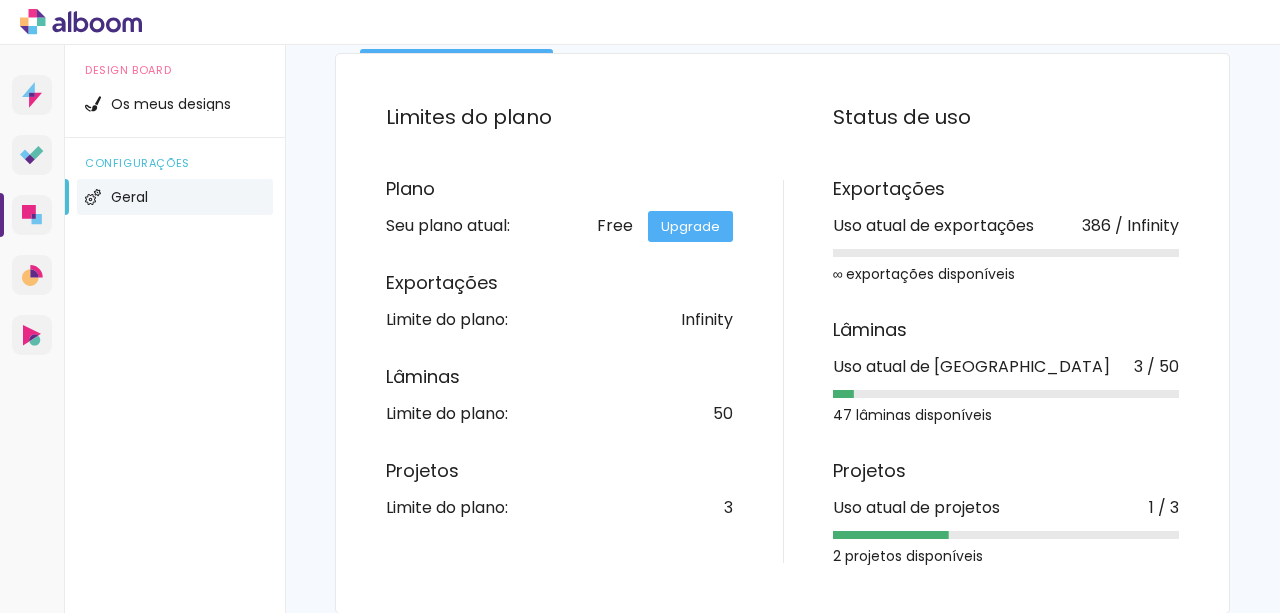 click 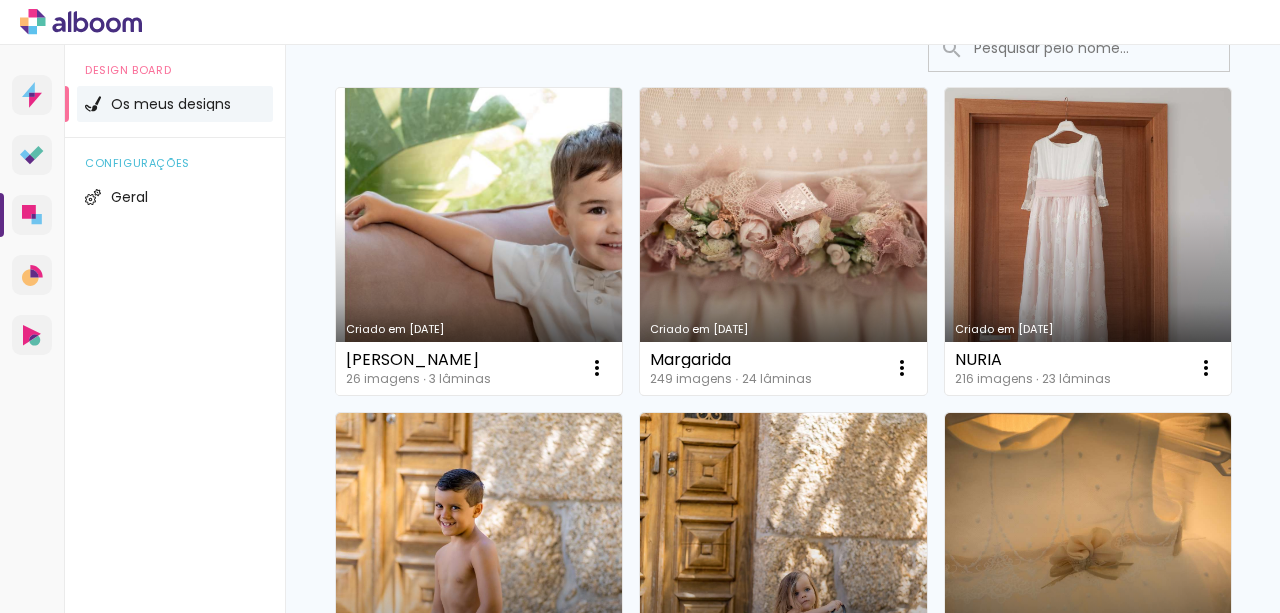 click on "Criado em [DATE]" at bounding box center [479, 241] 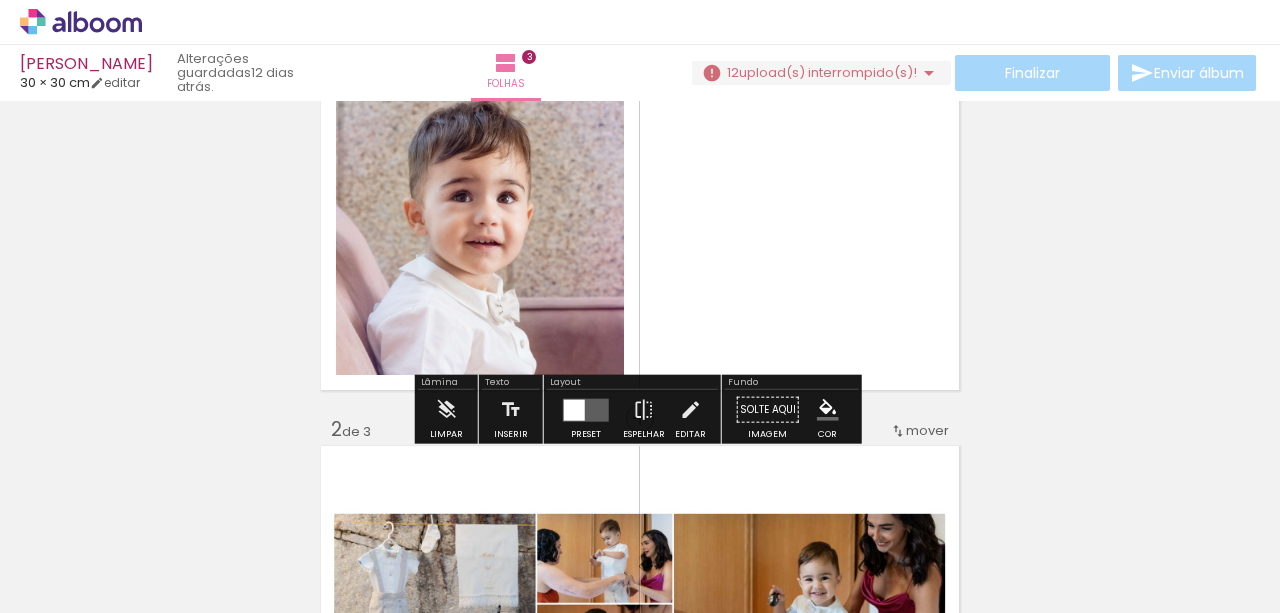 scroll, scrollTop: 0, scrollLeft: 0, axis: both 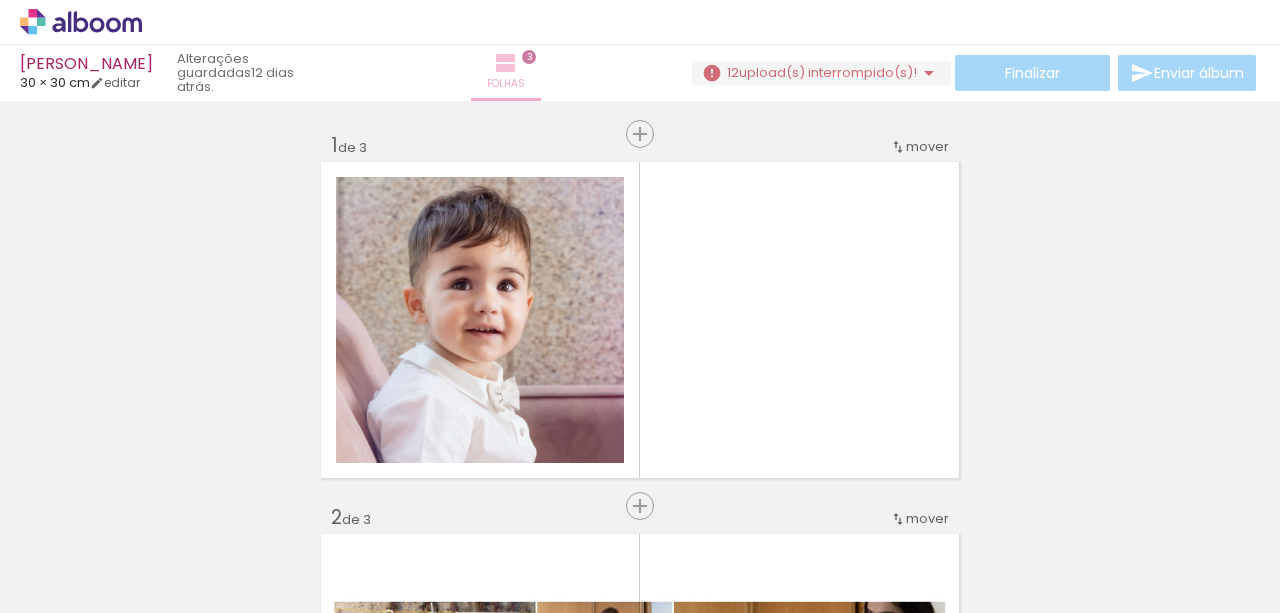 click at bounding box center (506, 63) 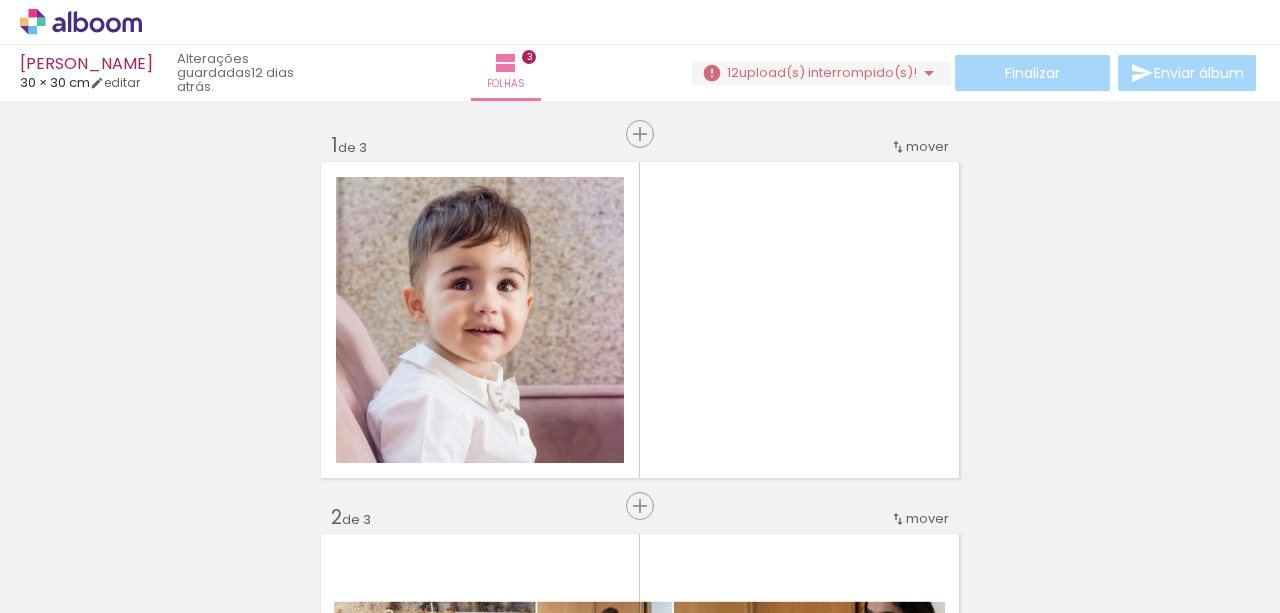 click on "upload(s) interrompido(s)!" at bounding box center (828, 72) 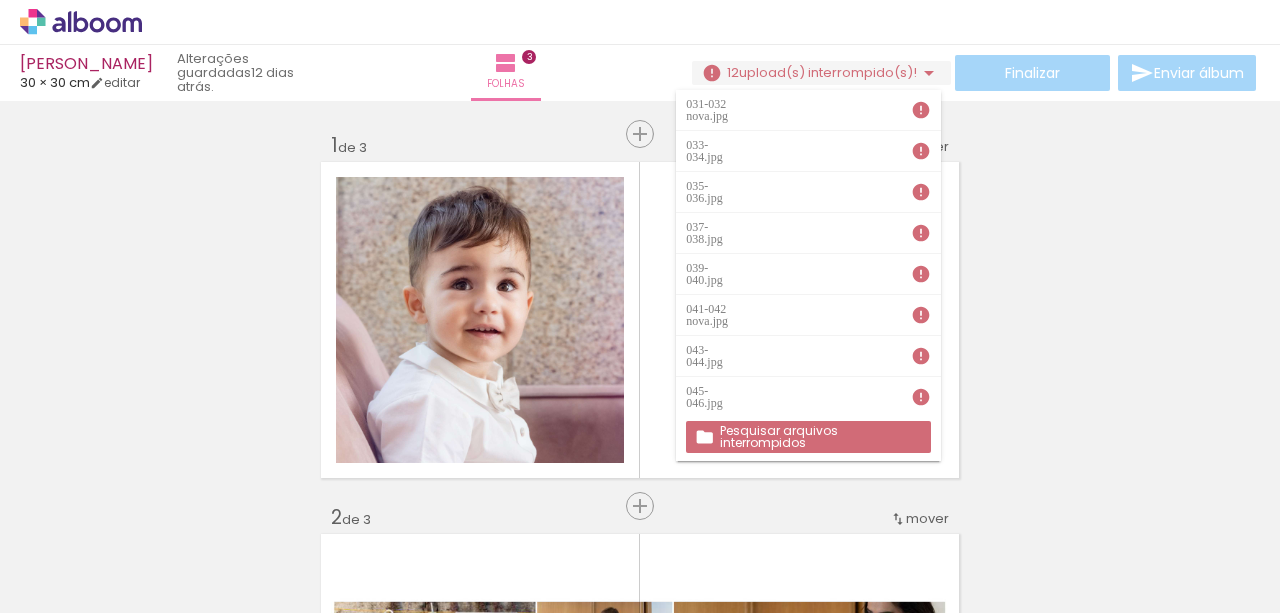 click 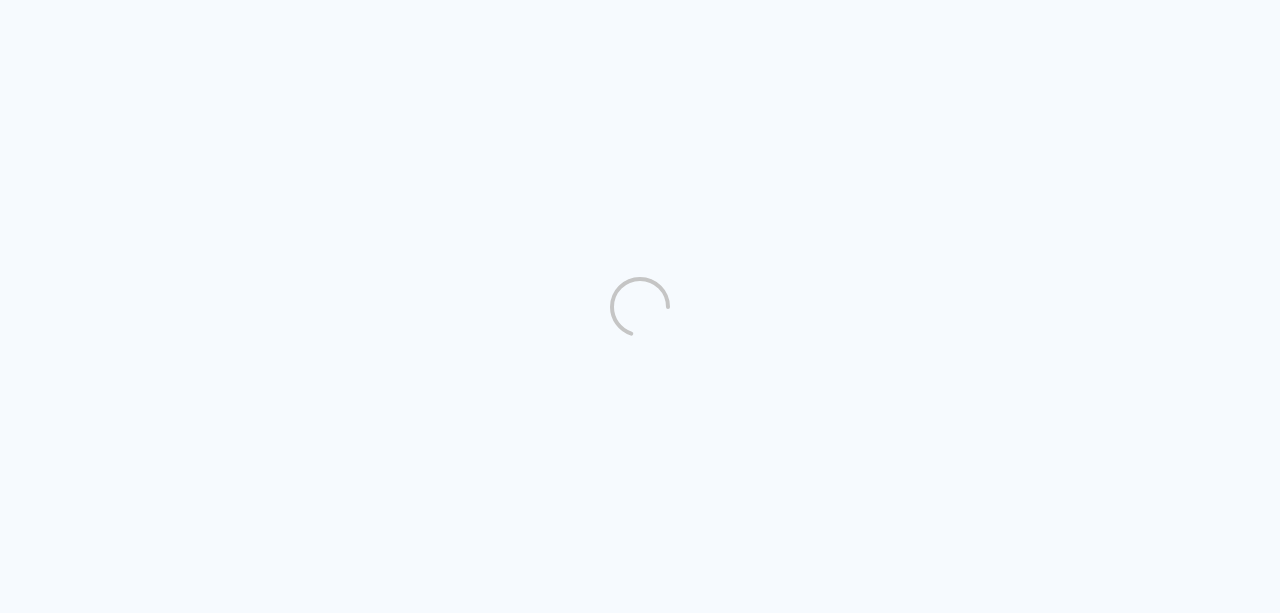 scroll, scrollTop: 0, scrollLeft: 0, axis: both 